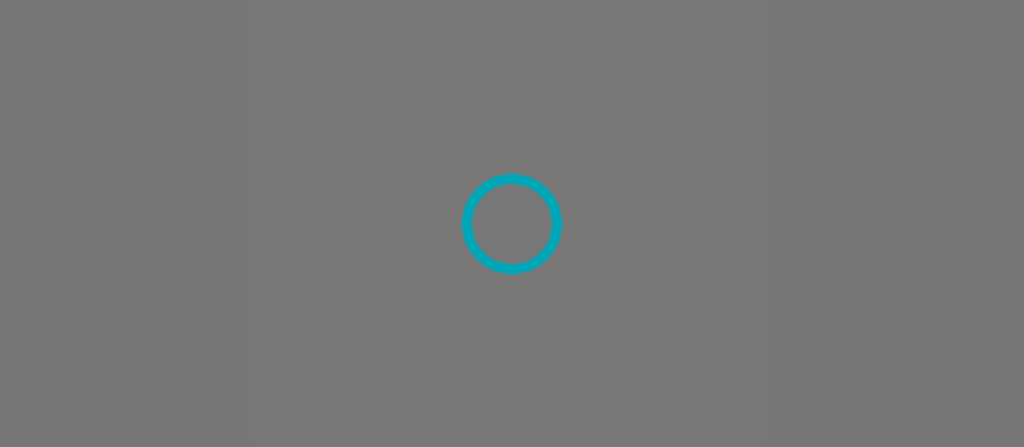 scroll, scrollTop: 0, scrollLeft: 0, axis: both 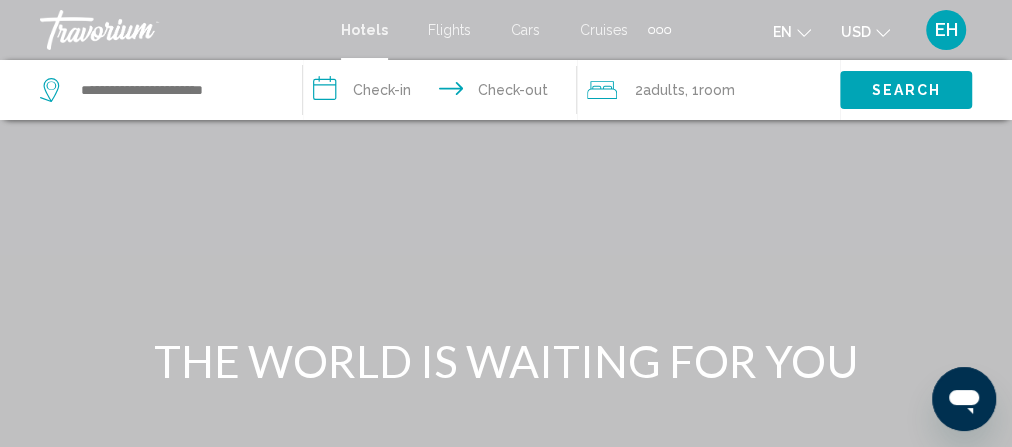 click on "Hotels" at bounding box center [364, 30] 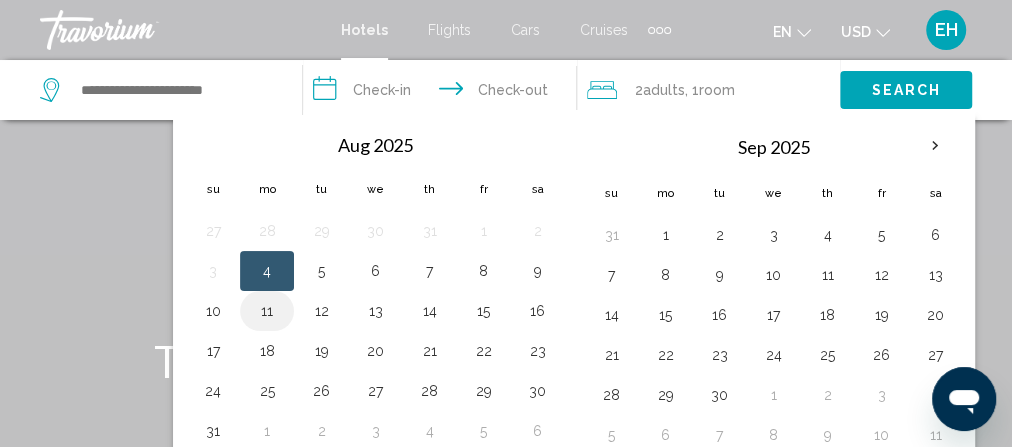 click on "11" at bounding box center [267, 311] 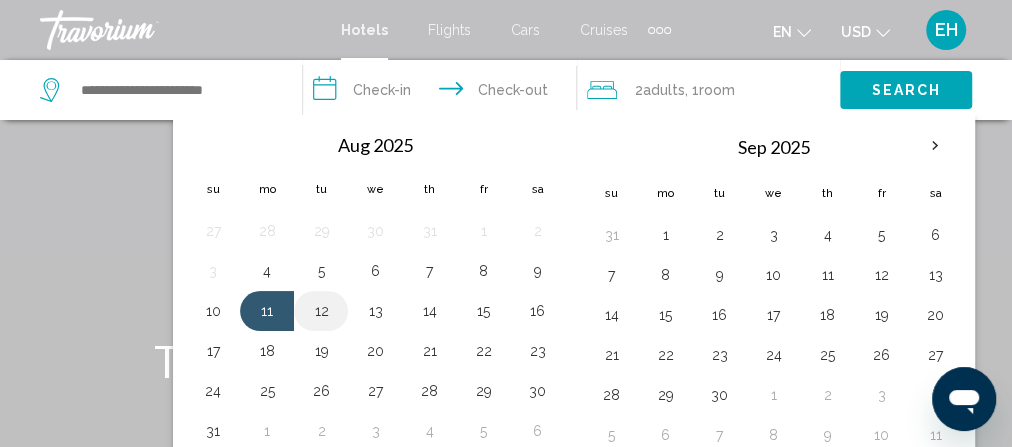 click on "12" at bounding box center [321, 311] 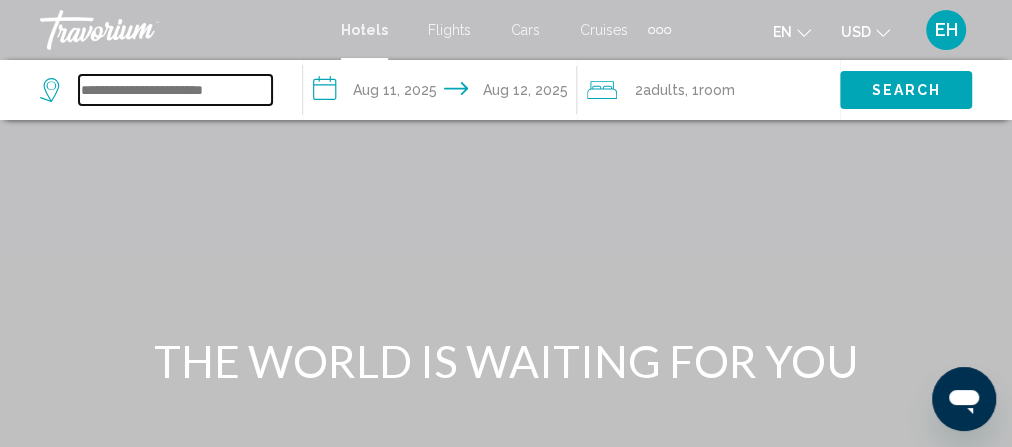 click at bounding box center (175, 90) 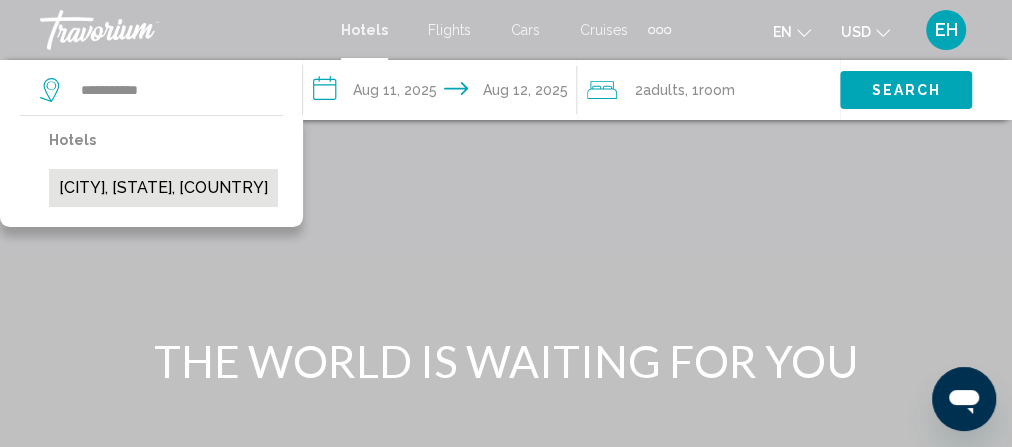 click on "[CITY], [STATE], [COUNTRY]" at bounding box center (163, 188) 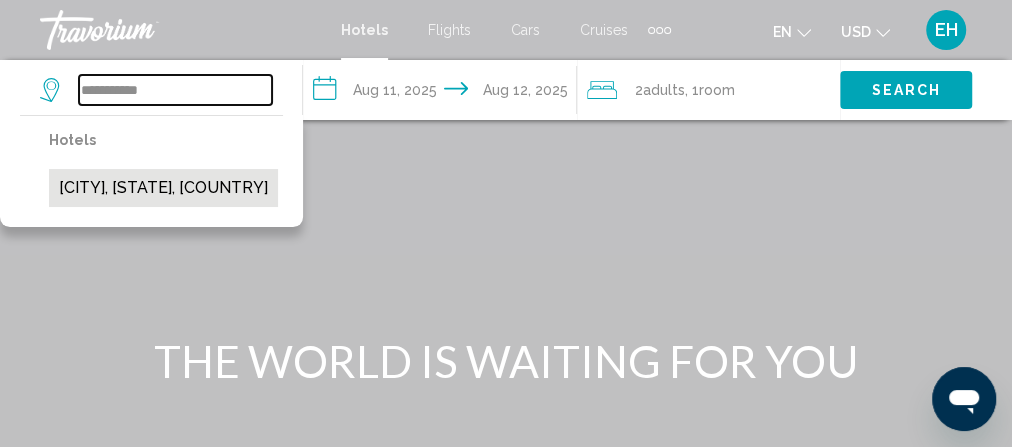 type on "**********" 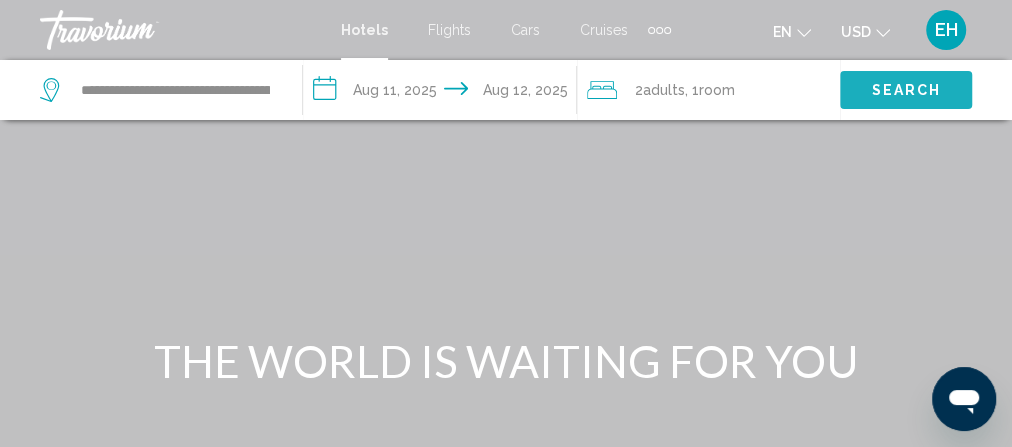 click on "Search" at bounding box center (906, 89) 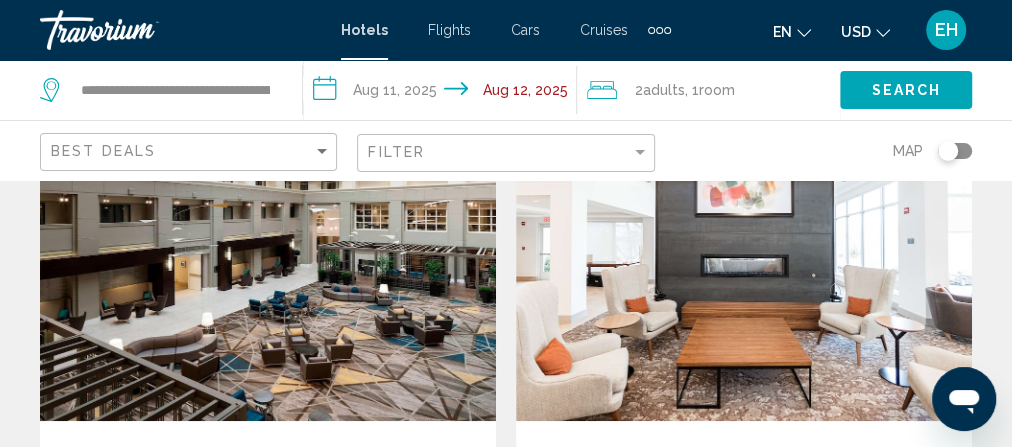 scroll, scrollTop: 181, scrollLeft: 0, axis: vertical 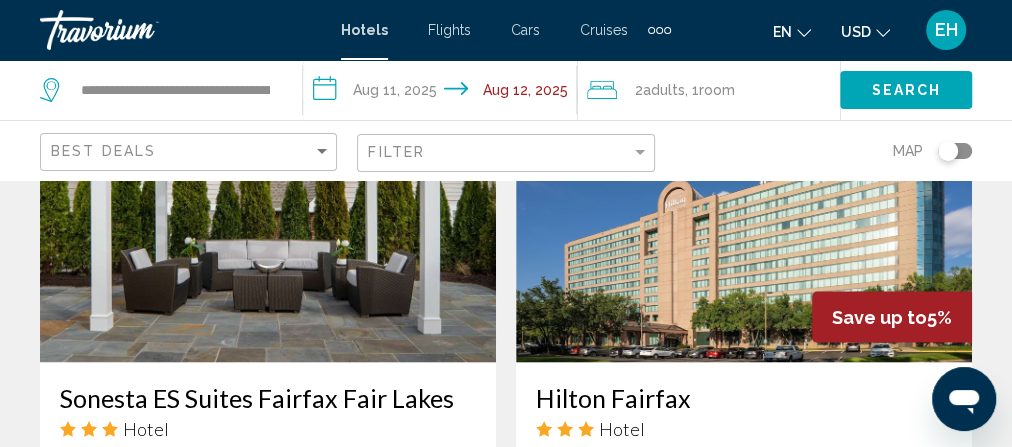 click at bounding box center (744, 202) 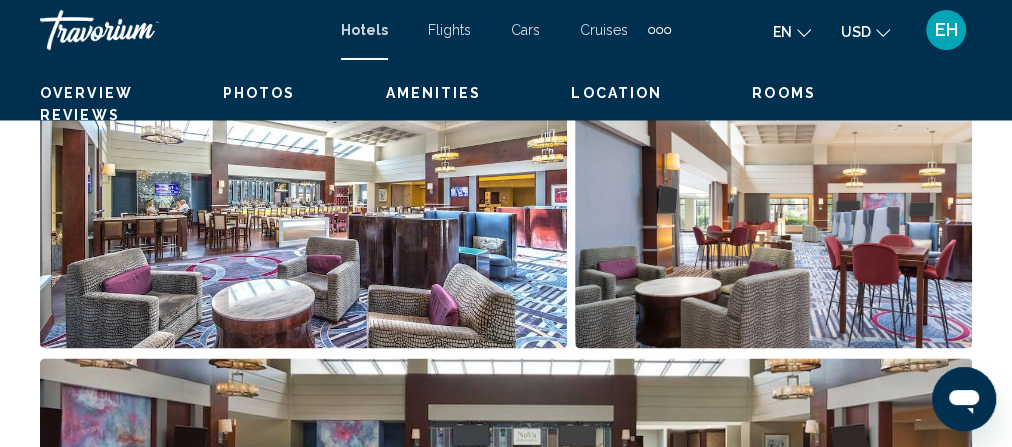 scroll, scrollTop: 311, scrollLeft: 0, axis: vertical 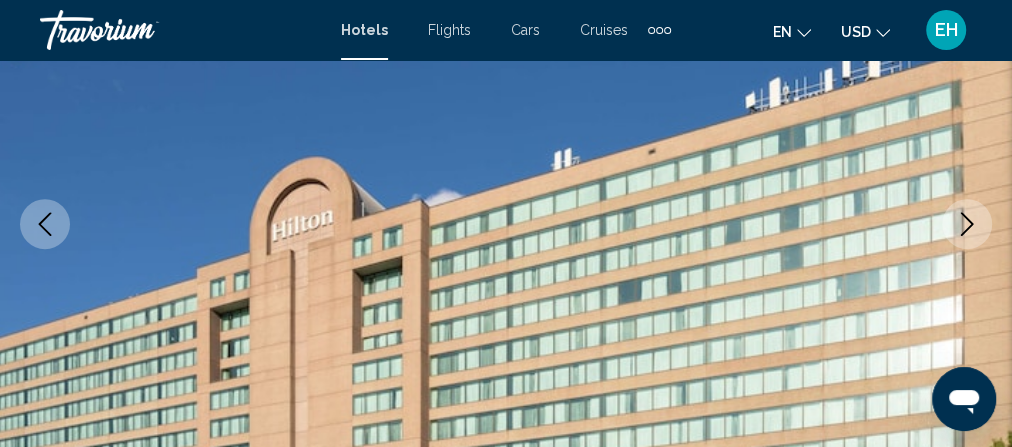 click 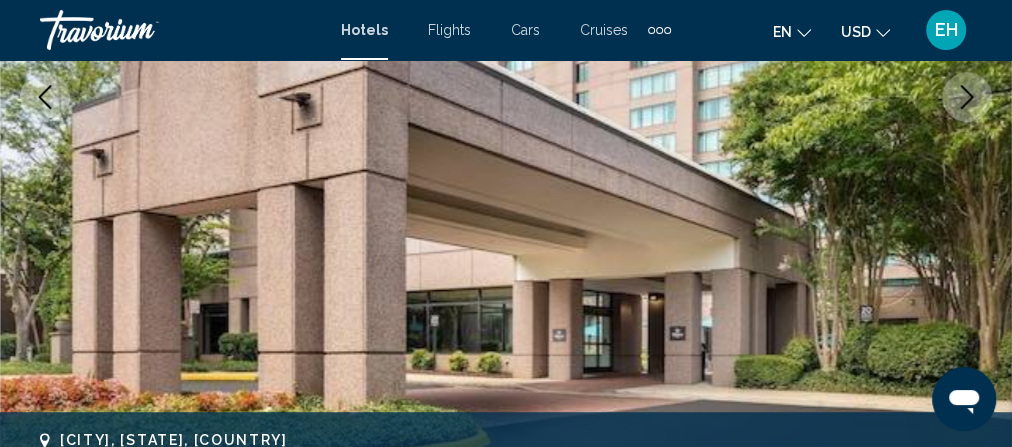 scroll, scrollTop: 439, scrollLeft: 0, axis: vertical 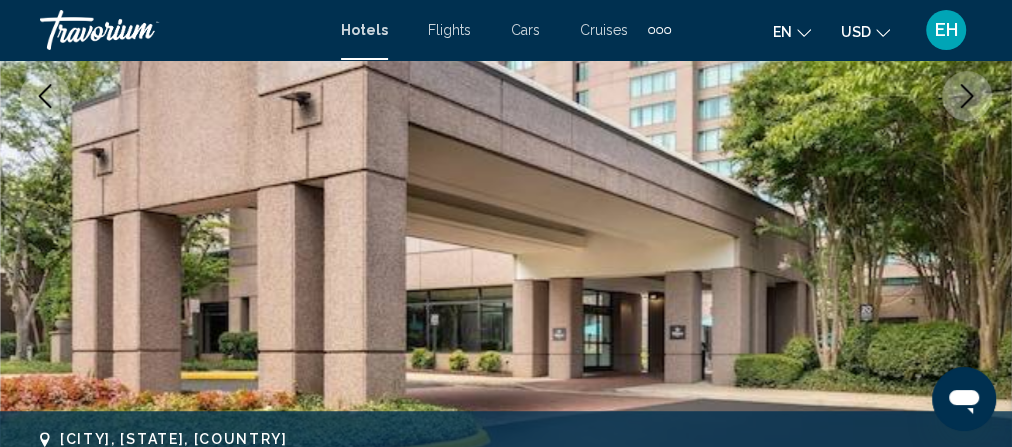 click 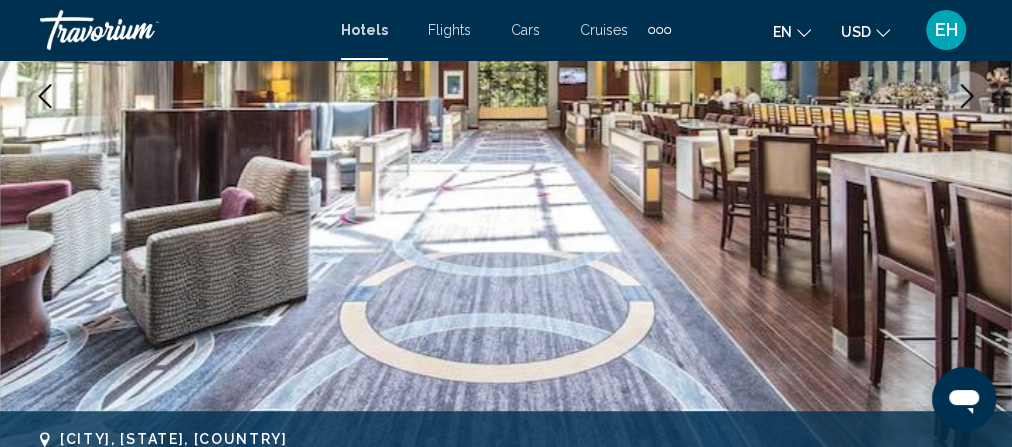 click 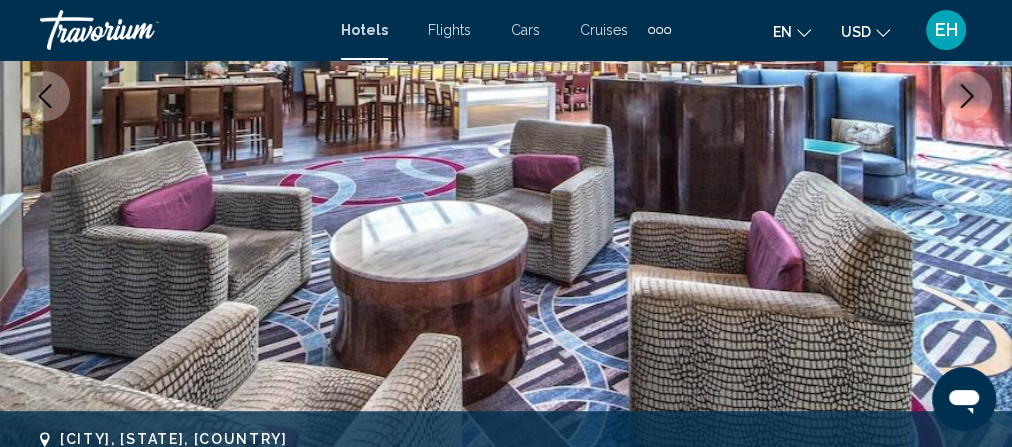 click 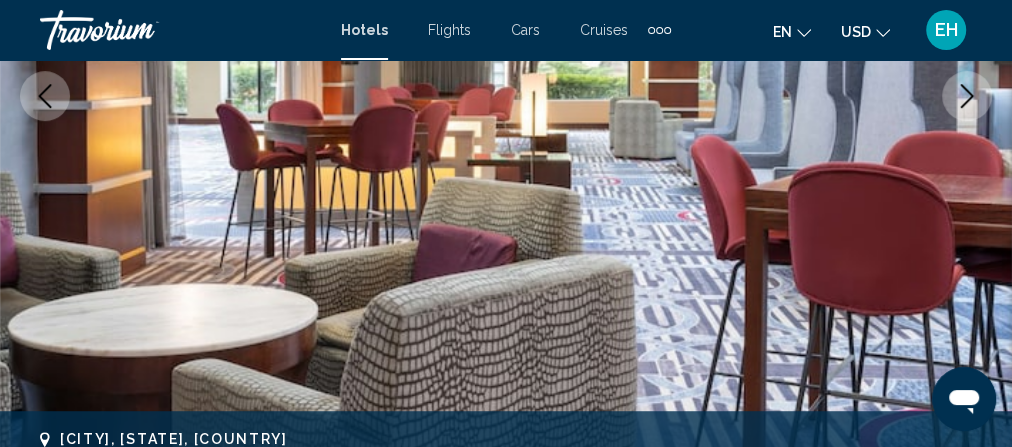click 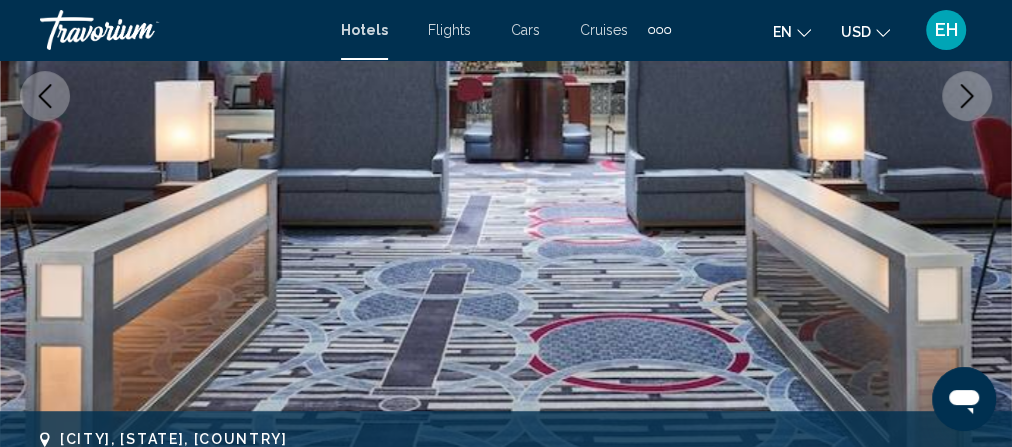 click 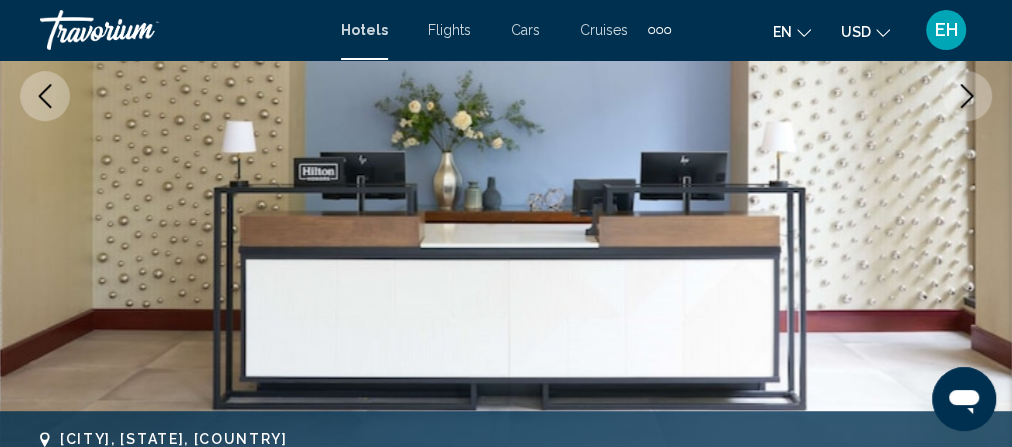 click 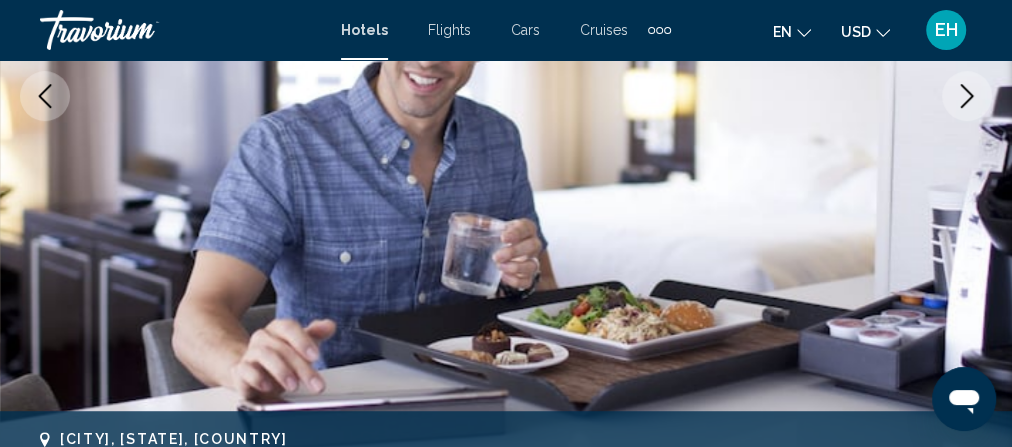 click 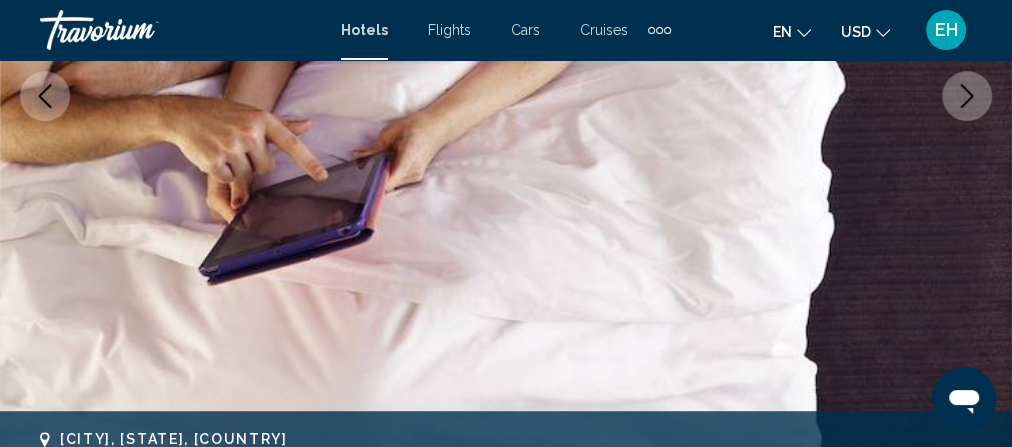 click 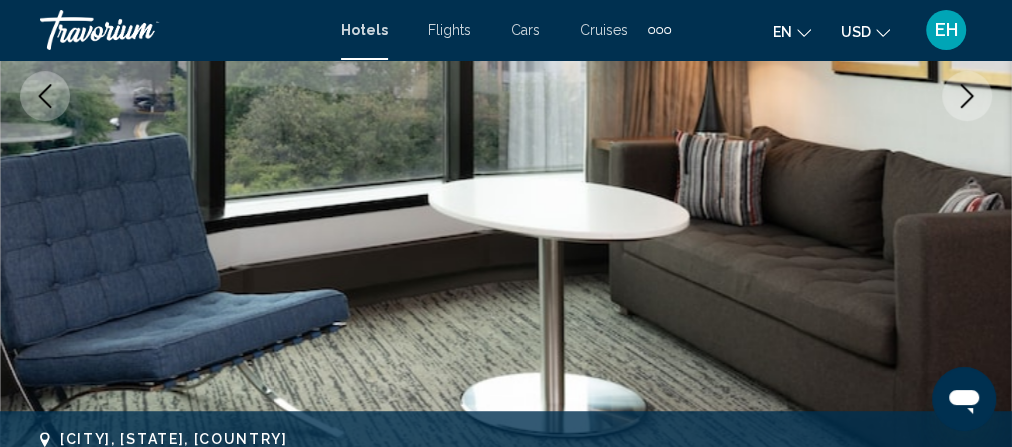 click 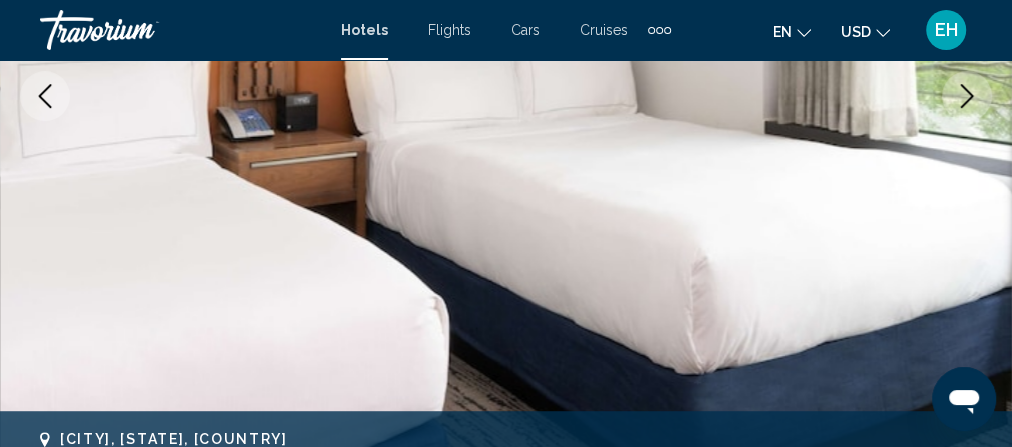 click 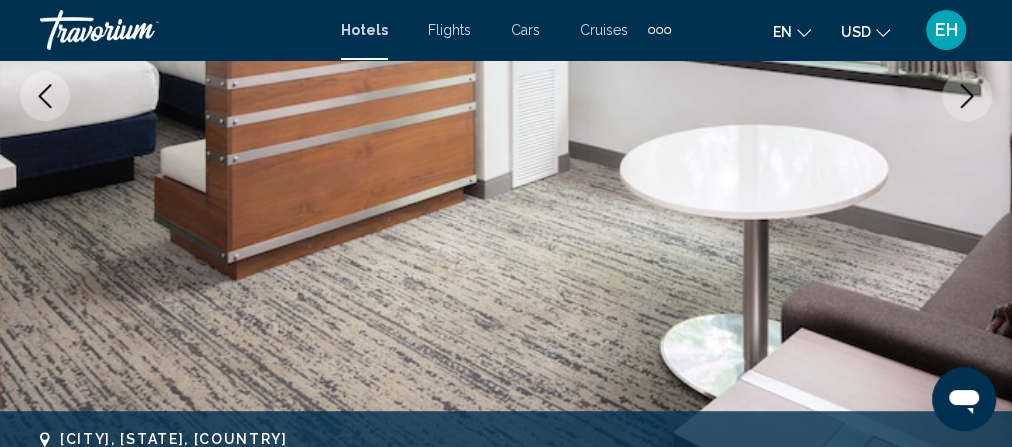 click 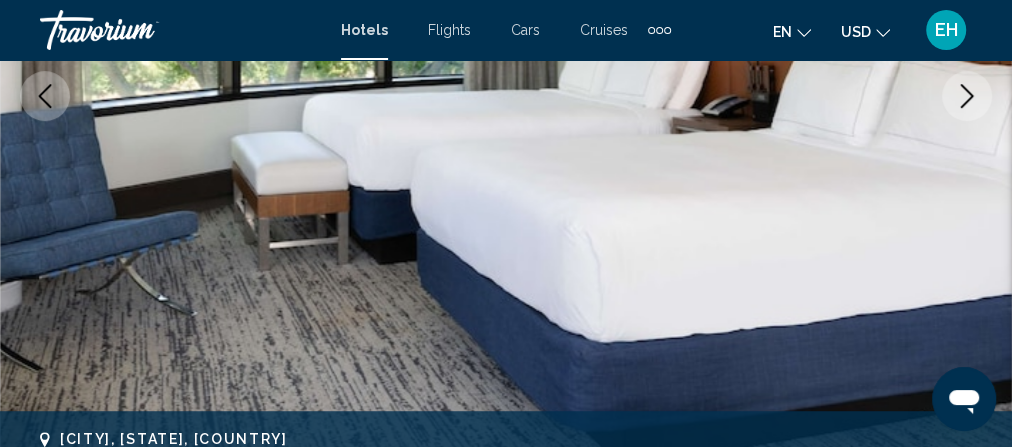 click 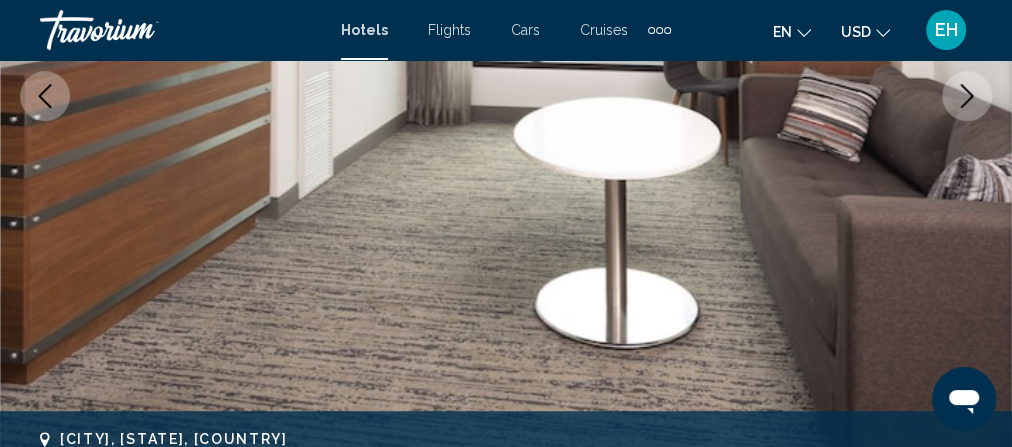 click 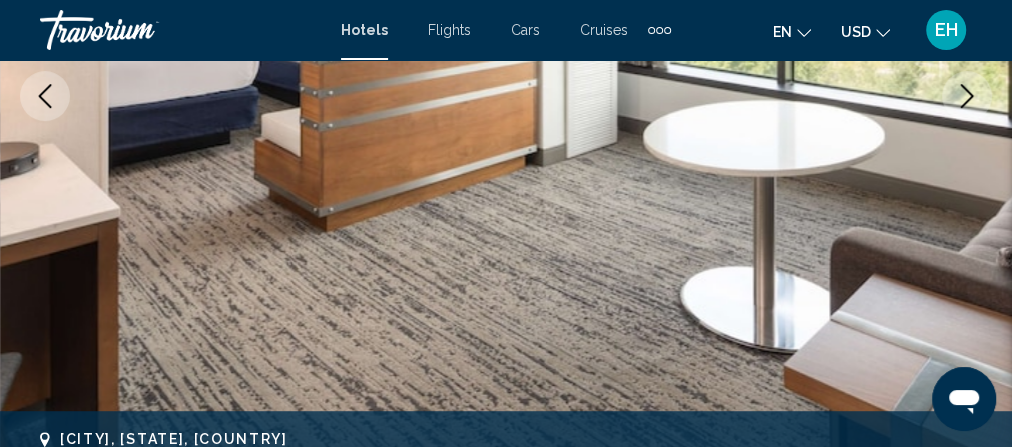click 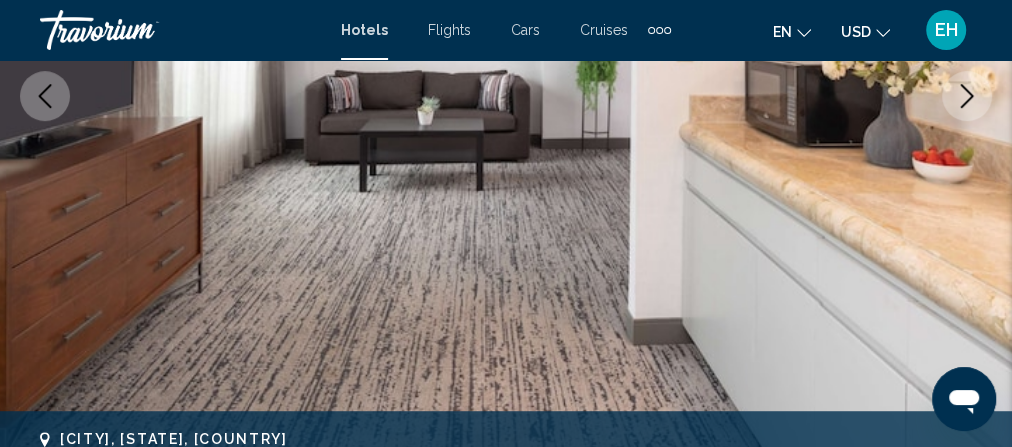 click 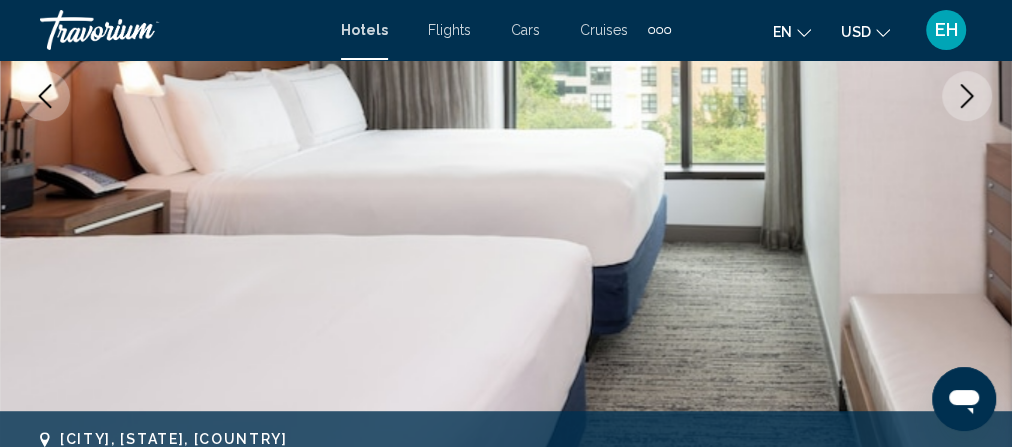 click 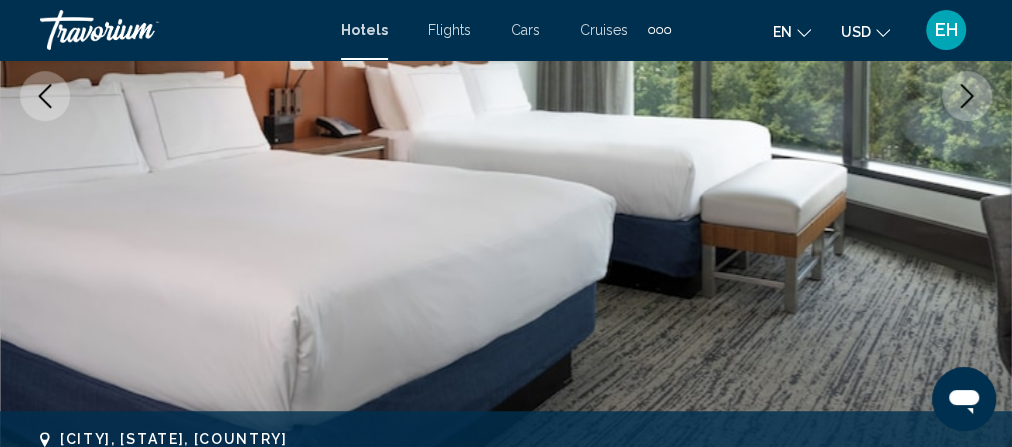 click 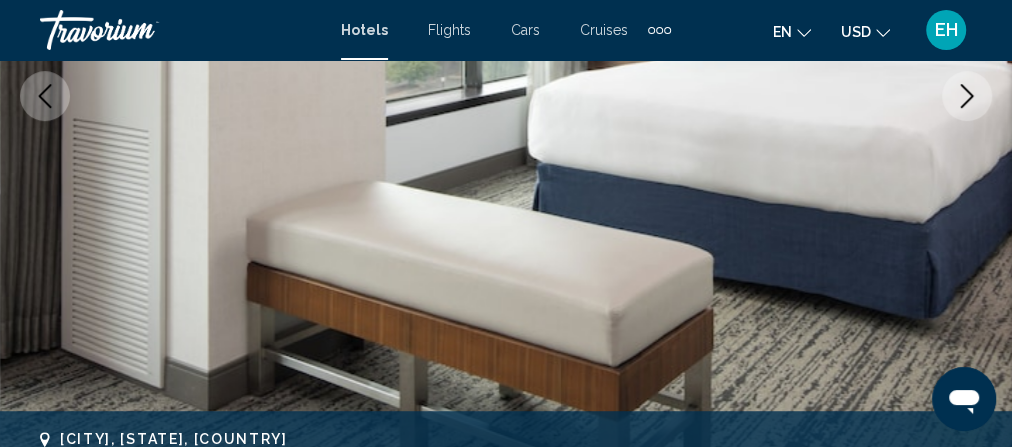 click 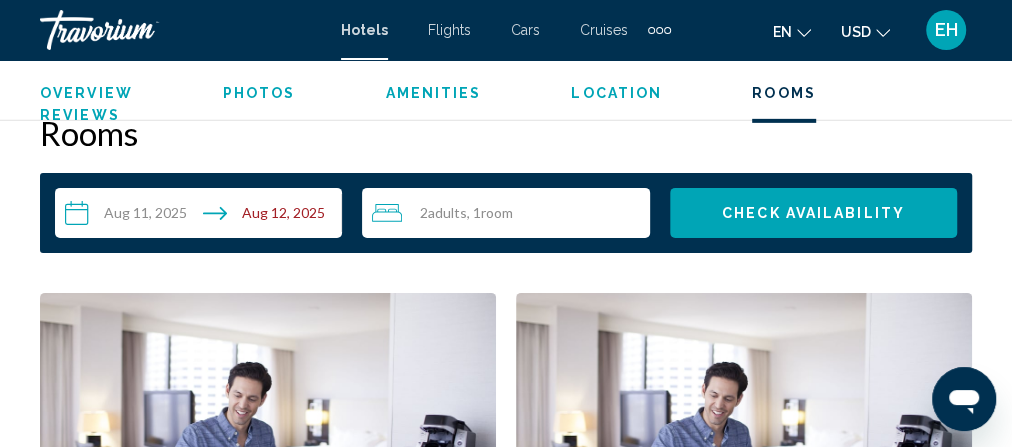 scroll, scrollTop: 3158, scrollLeft: 0, axis: vertical 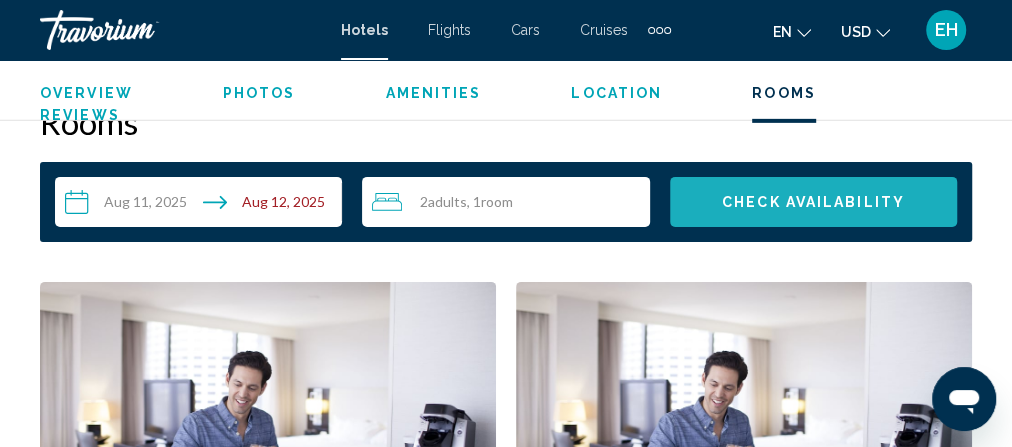 click on "Check Availability" at bounding box center (813, 202) 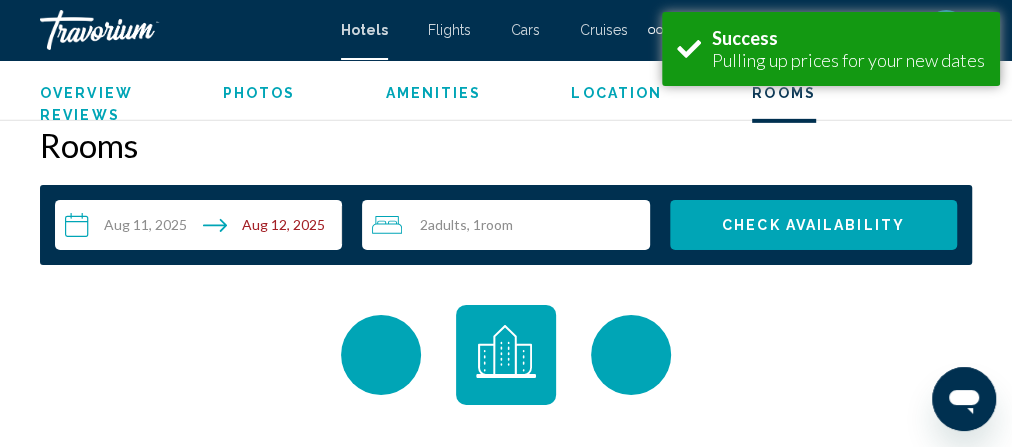 scroll, scrollTop: 3139, scrollLeft: 0, axis: vertical 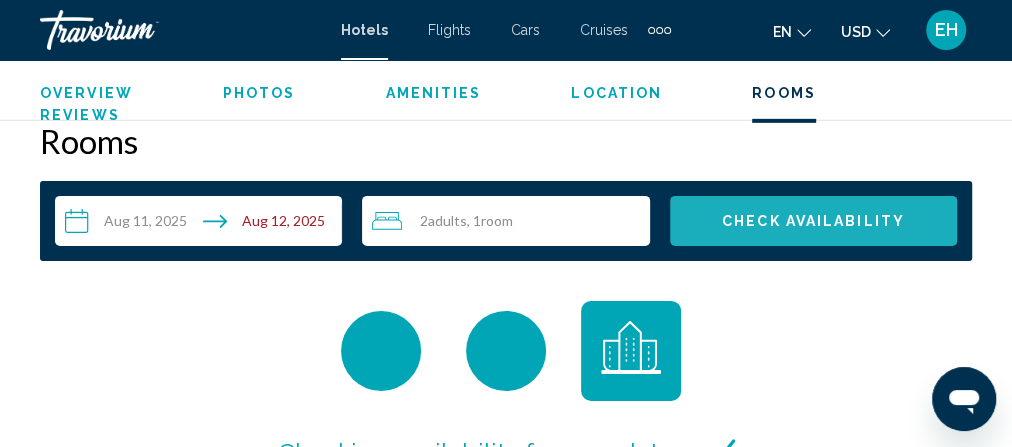 click on "Check Availability" at bounding box center [813, 222] 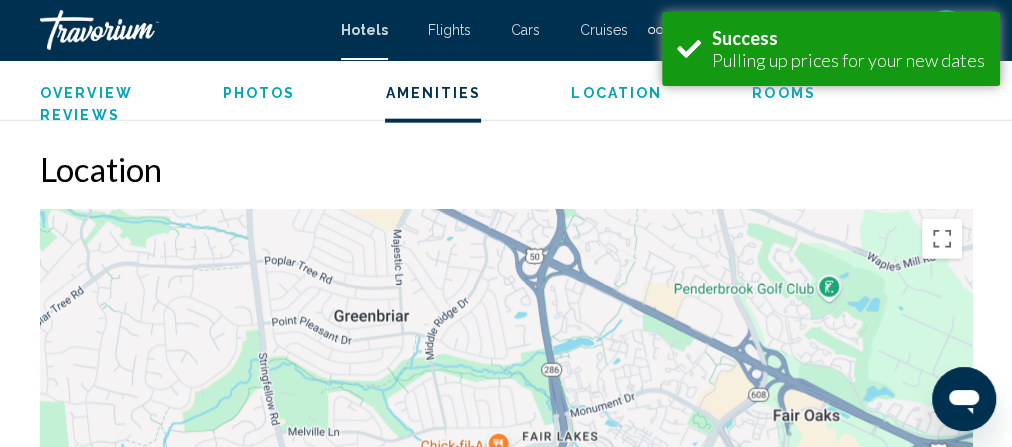scroll, scrollTop: 3139, scrollLeft: 0, axis: vertical 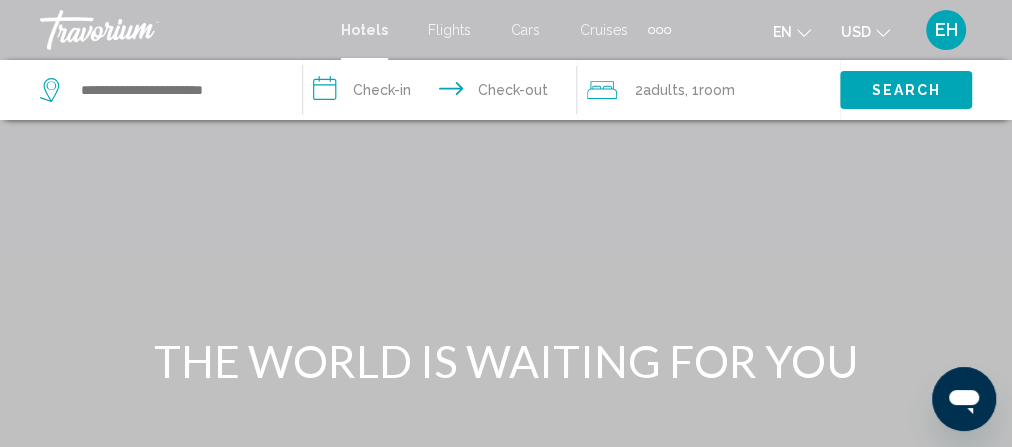 click on "**********" at bounding box center (443, 93) 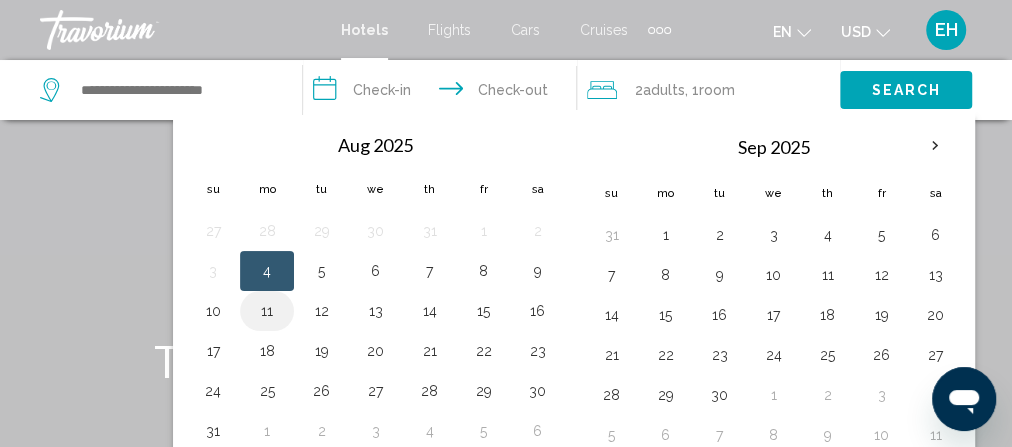click on "11" at bounding box center (267, 311) 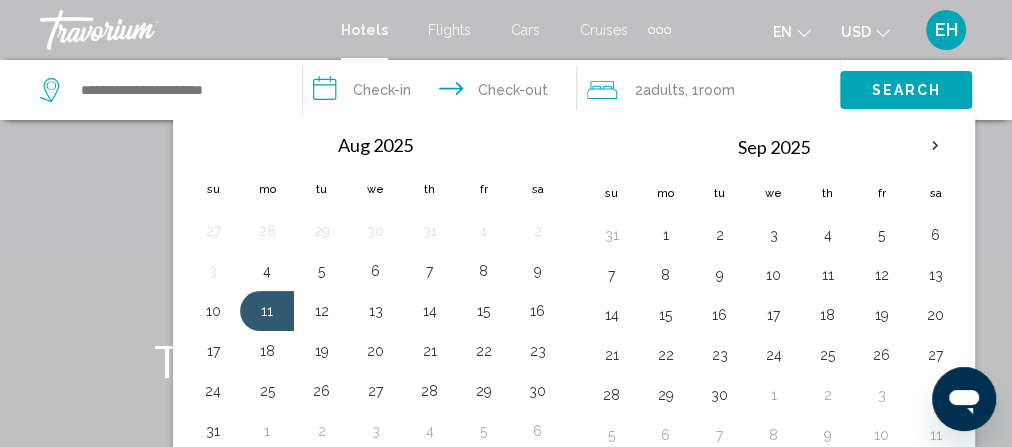 click on "**********" at bounding box center (443, 93) 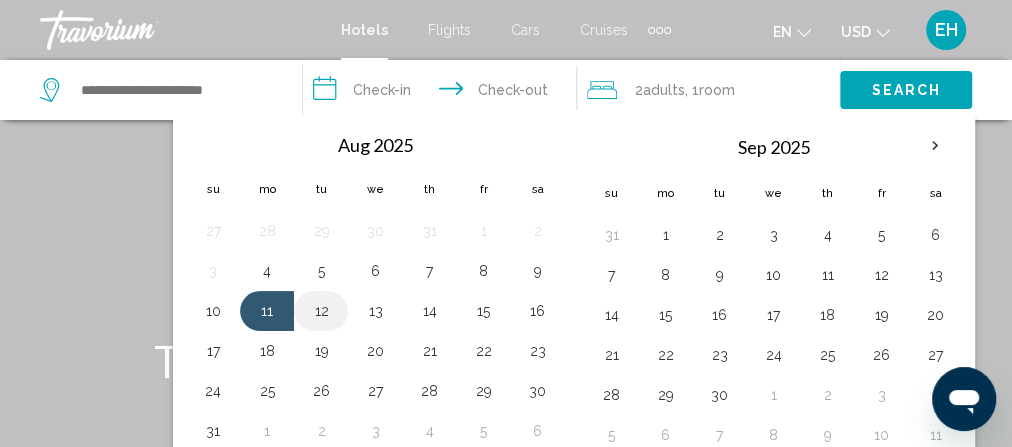 click on "12" at bounding box center (321, 311) 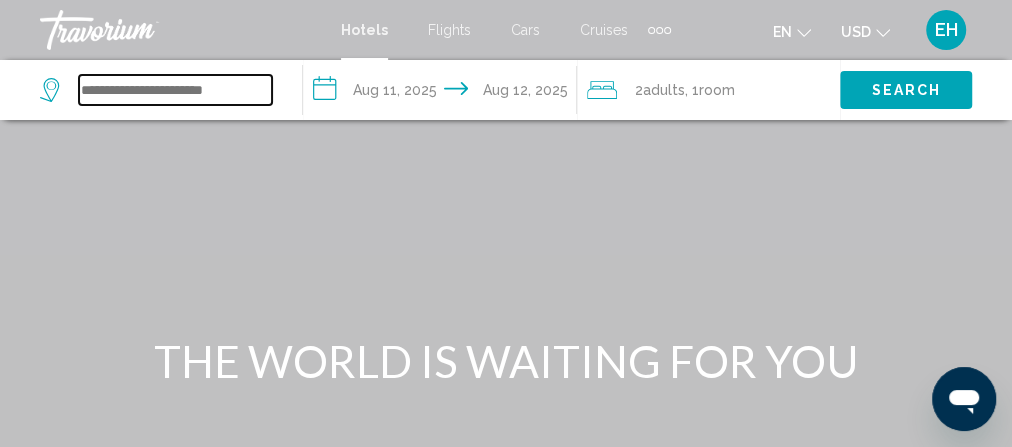 click at bounding box center (175, 90) 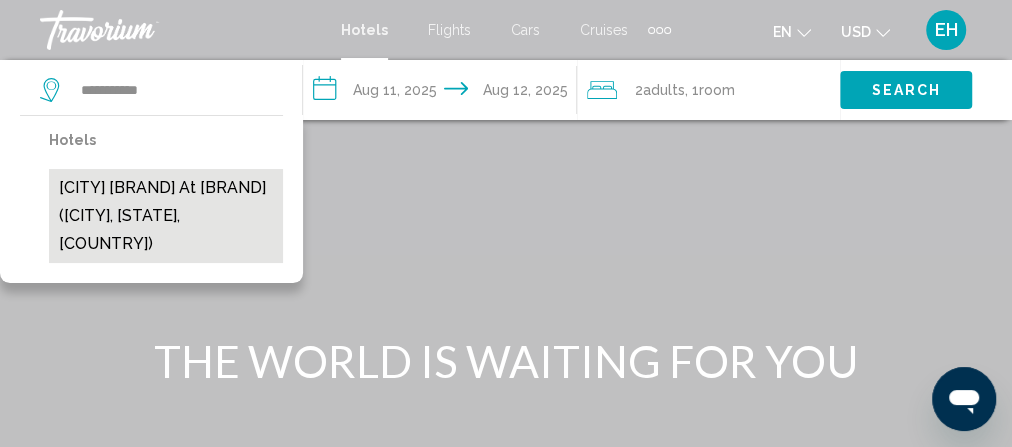 click on "[CITY] [BRAND] at [BRAND] ([CITY], [STATE], [COUNTRY])" at bounding box center [166, 216] 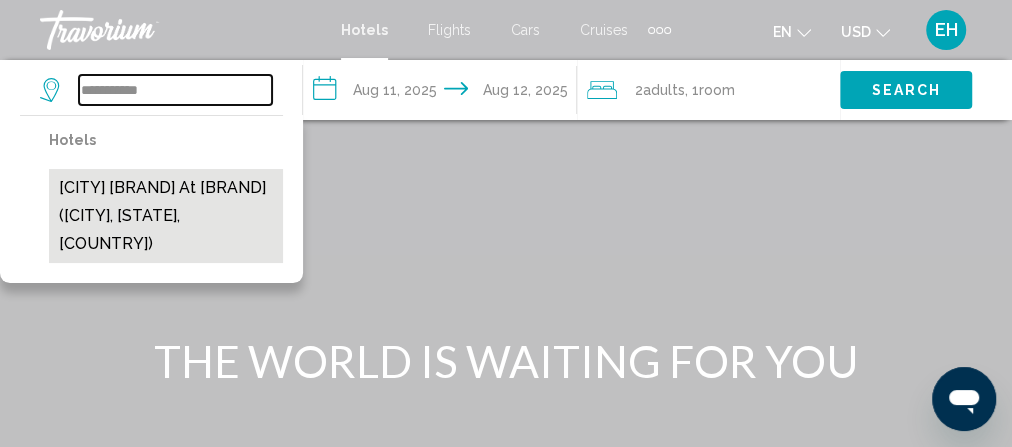 type on "**********" 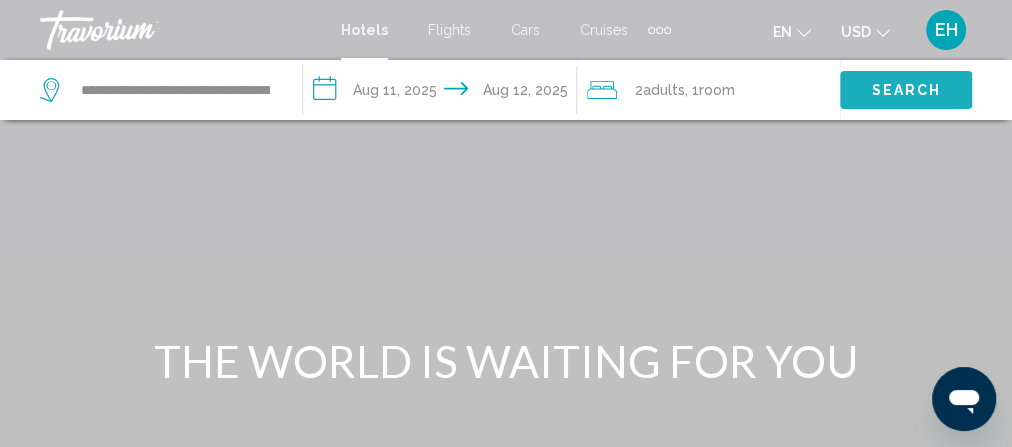 click on "Search" at bounding box center (906, 89) 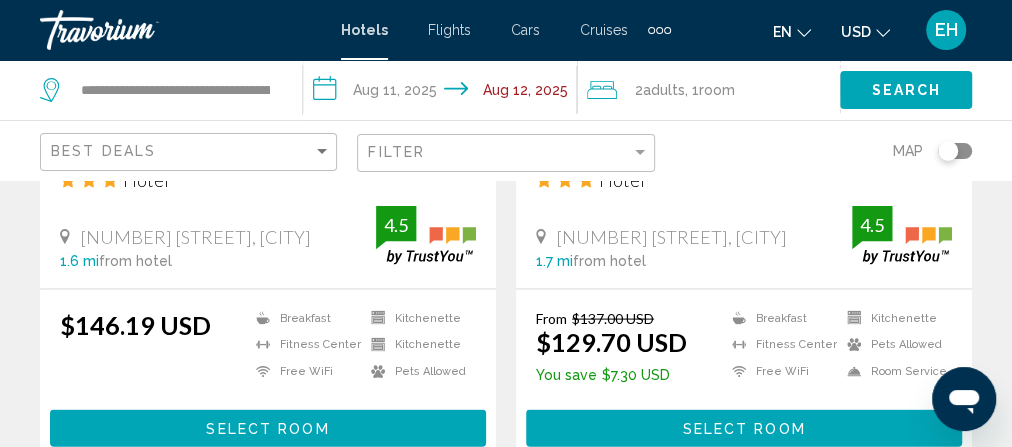 scroll, scrollTop: 1974, scrollLeft: 0, axis: vertical 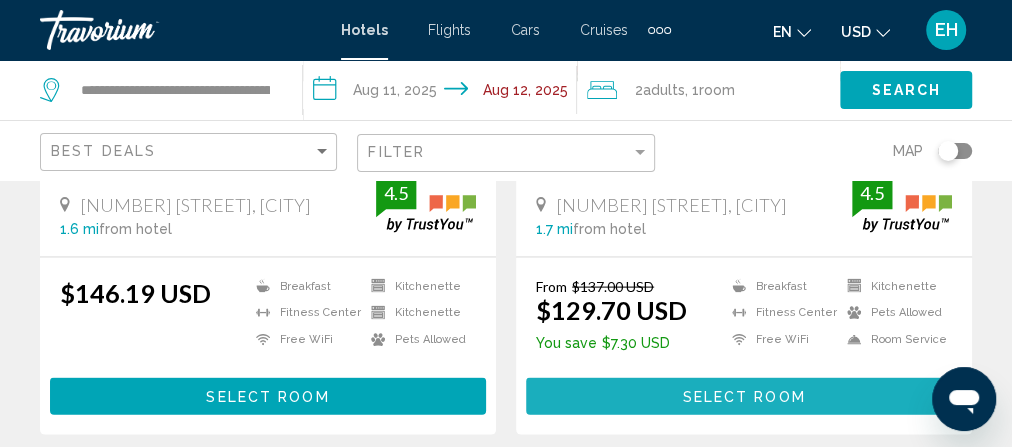click on "Select Room" at bounding box center [743, 397] 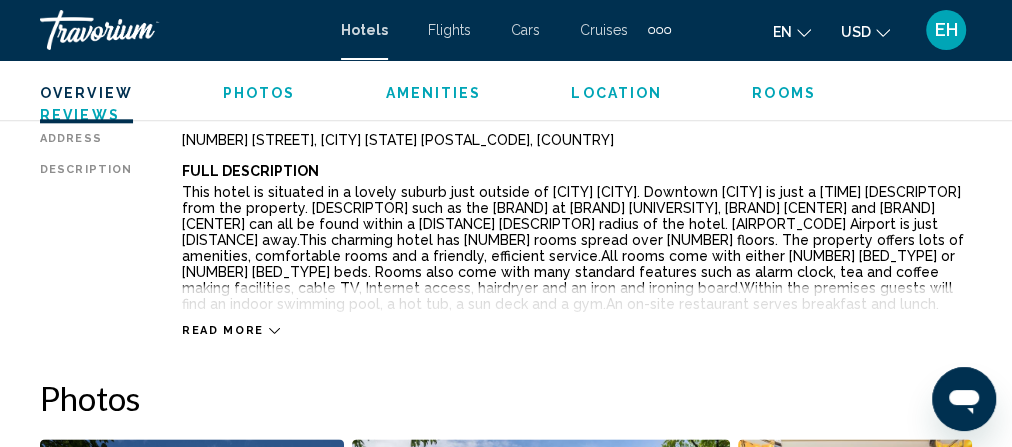 scroll, scrollTop: 1079, scrollLeft: 0, axis: vertical 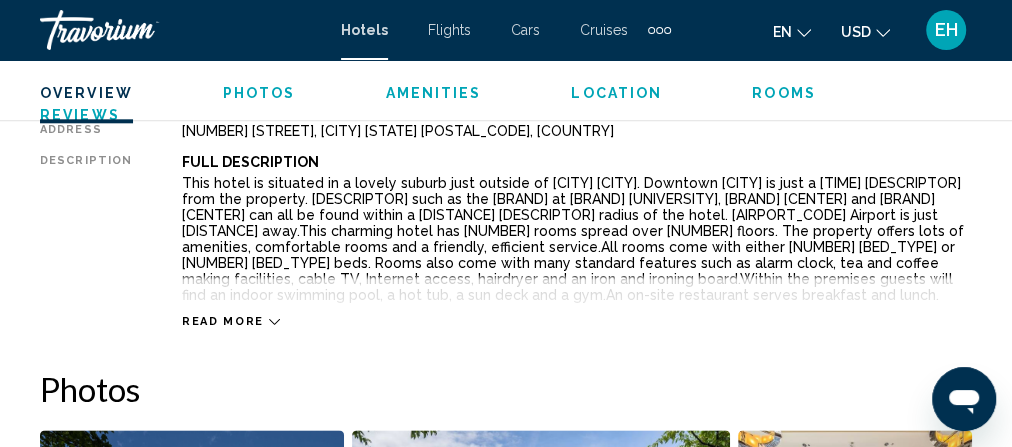 click 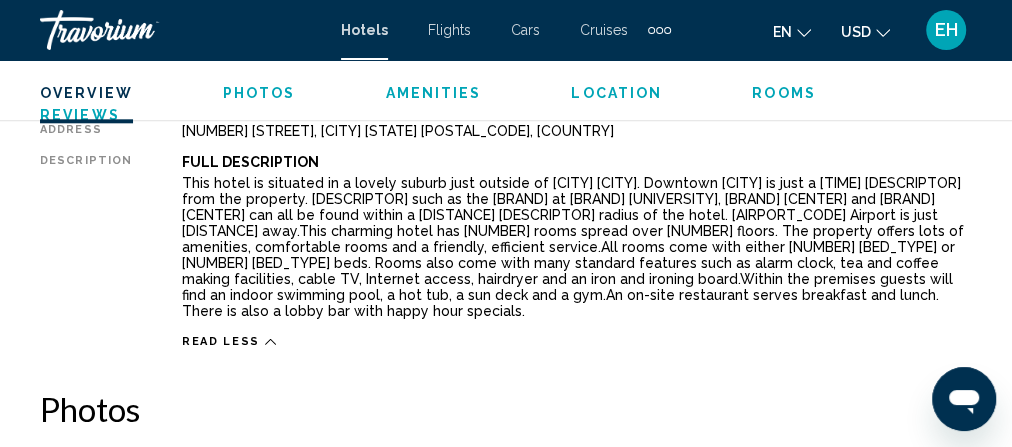 click 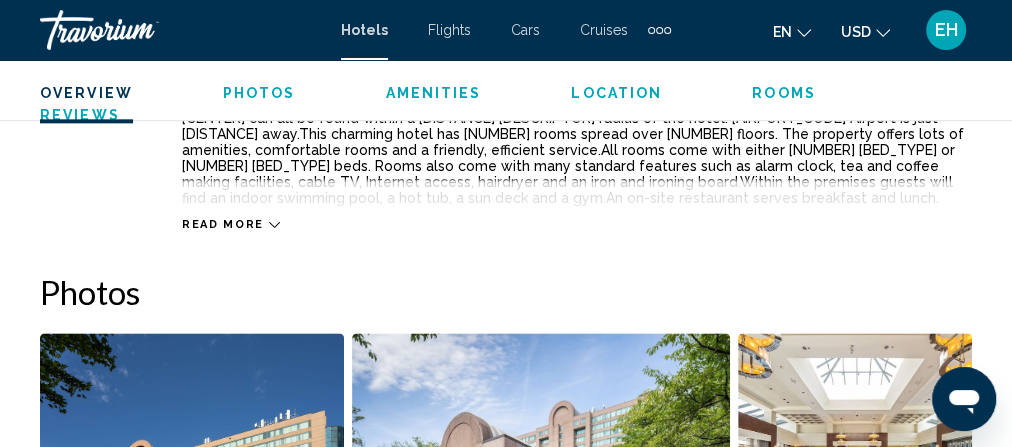 click on "Read more" at bounding box center (577, 204) 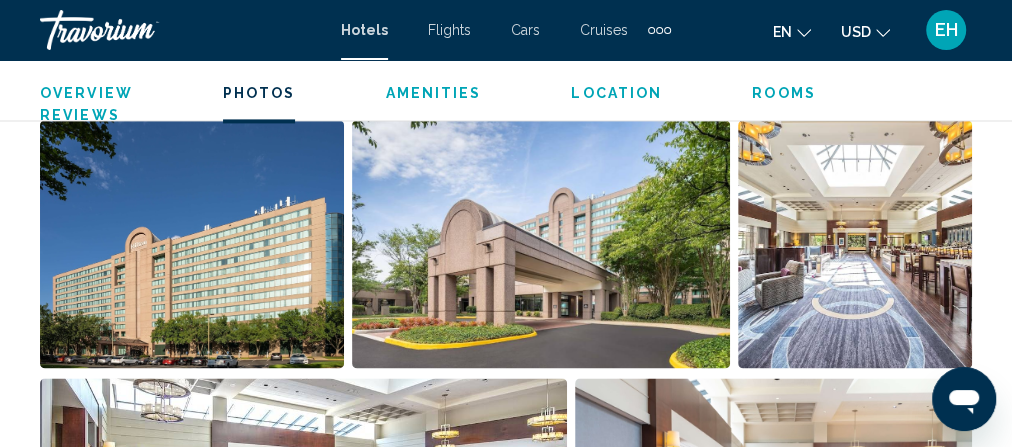 scroll, scrollTop: 1411, scrollLeft: 0, axis: vertical 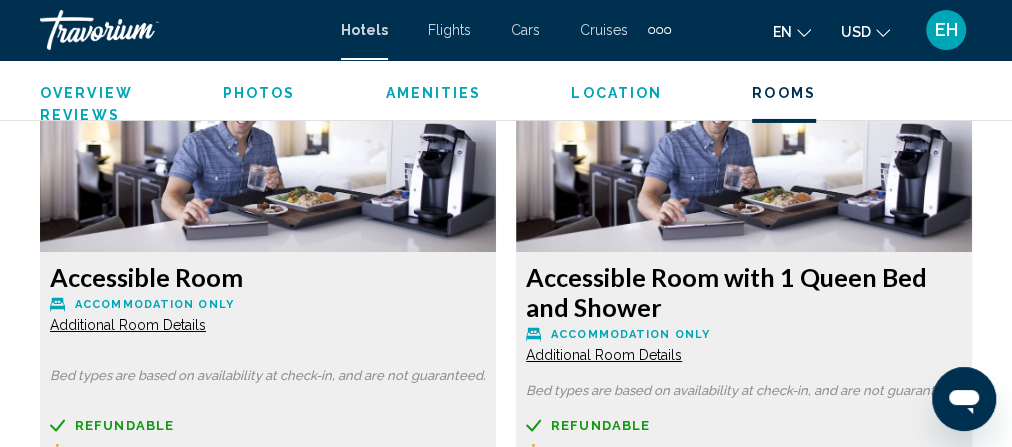 click on "Additional Room Details" at bounding box center (128, 325) 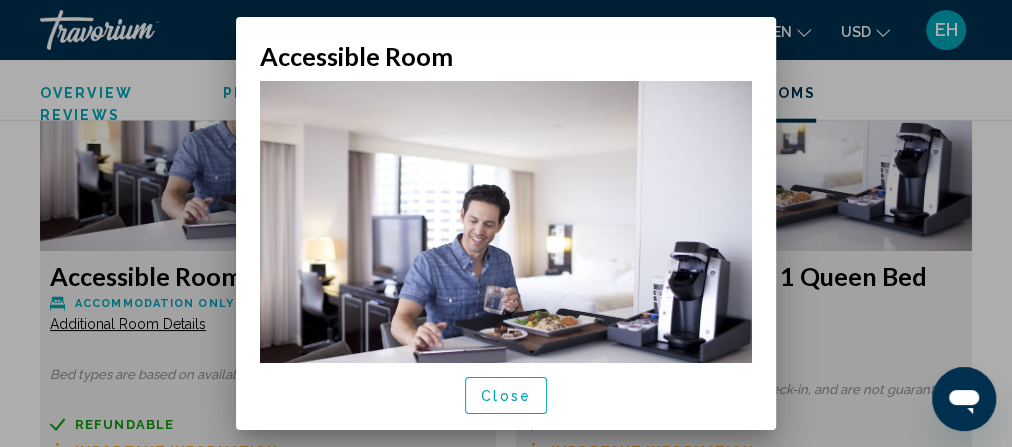 scroll, scrollTop: 0, scrollLeft: 0, axis: both 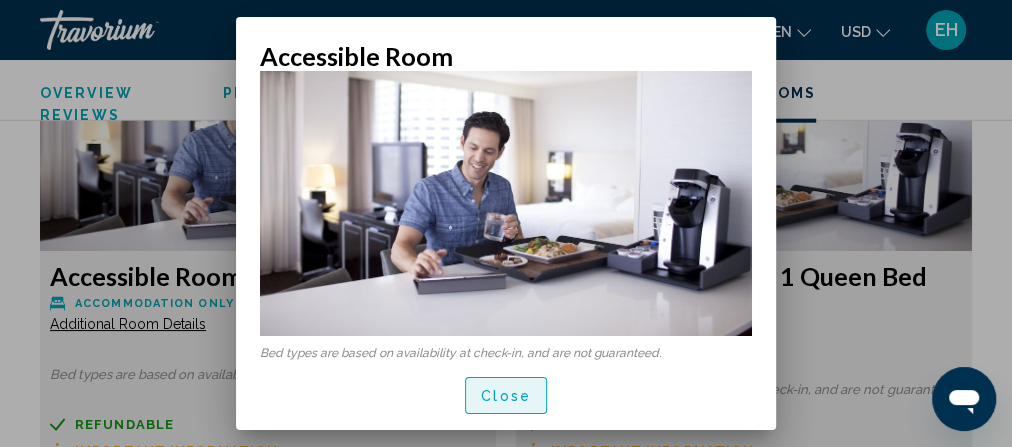click on "Close" at bounding box center (506, 396) 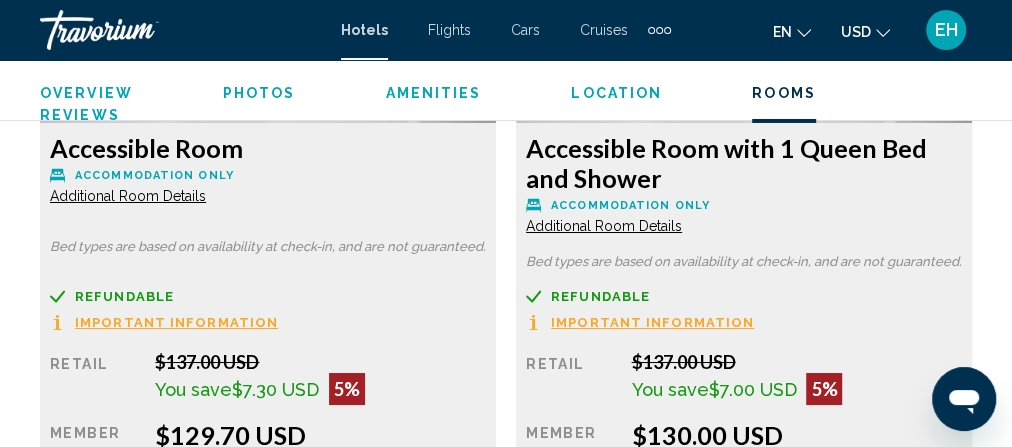 scroll, scrollTop: 3597, scrollLeft: 0, axis: vertical 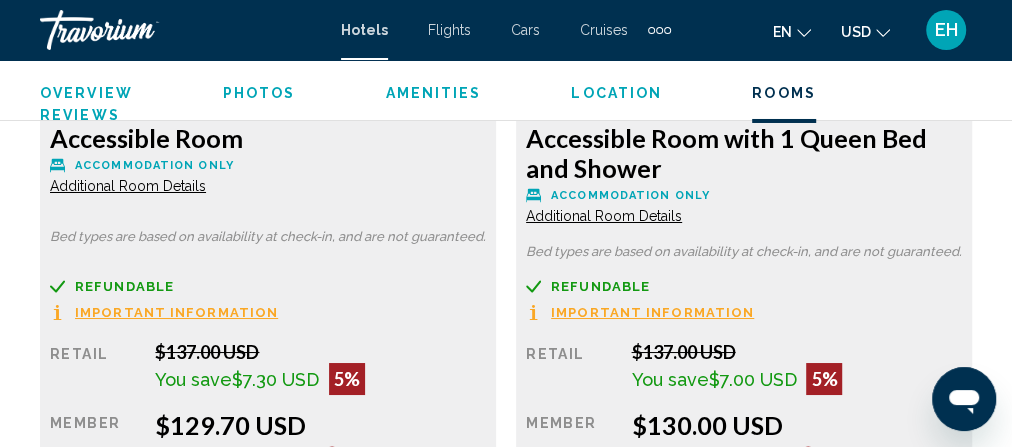 click on "Important Information" at bounding box center (176, 312) 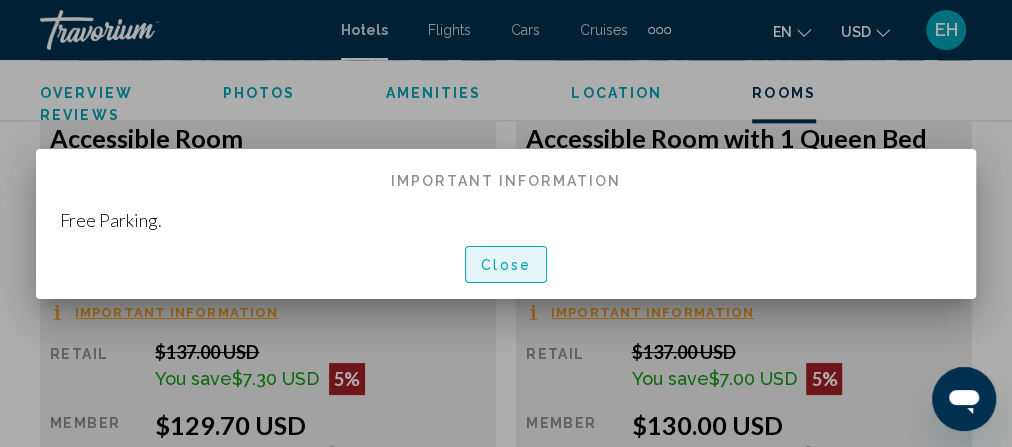 click on "Close" at bounding box center (506, 264) 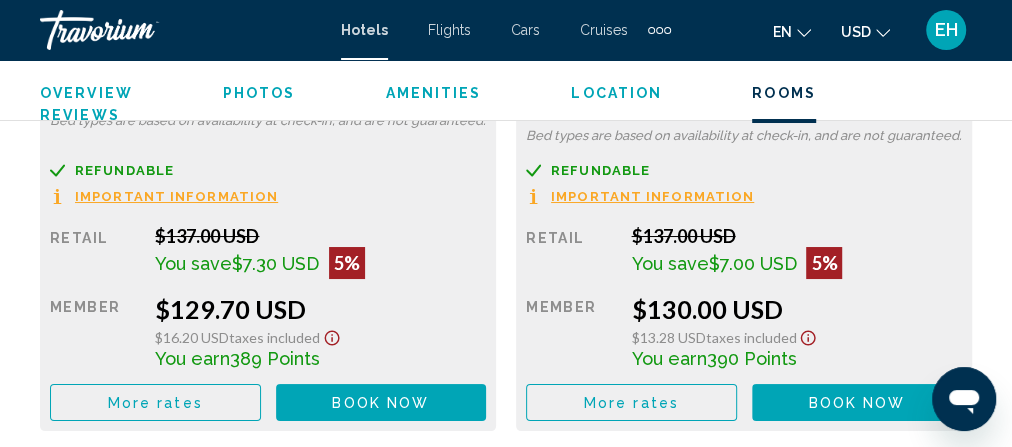 scroll, scrollTop: 3704, scrollLeft: 0, axis: vertical 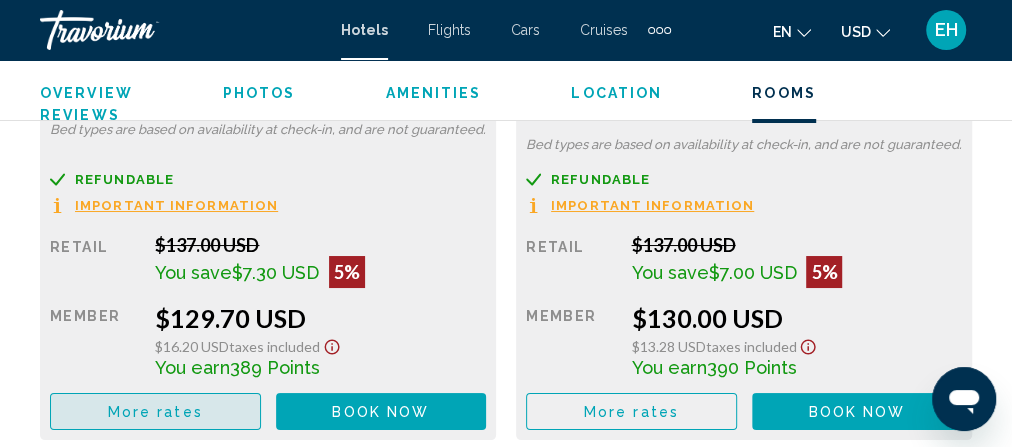 click on "More rates" at bounding box center [155, 412] 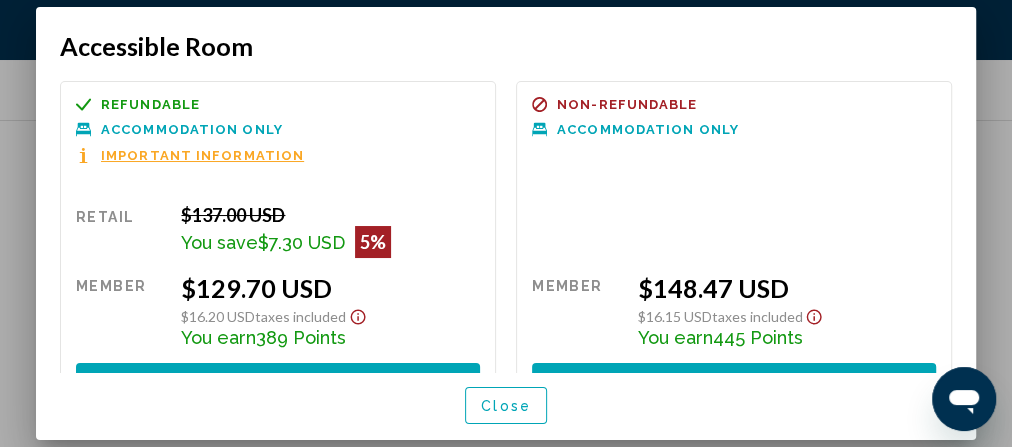 click on "Important Information" at bounding box center [202, 155] 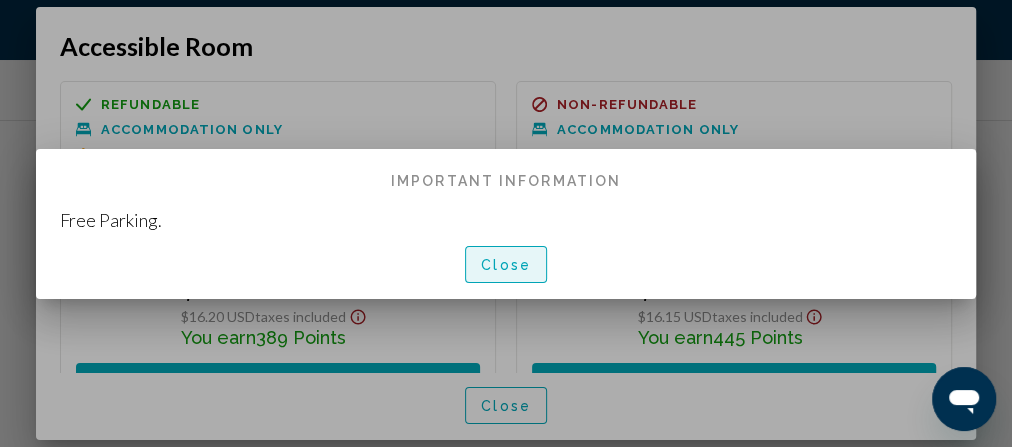 click on "Close" at bounding box center [506, 265] 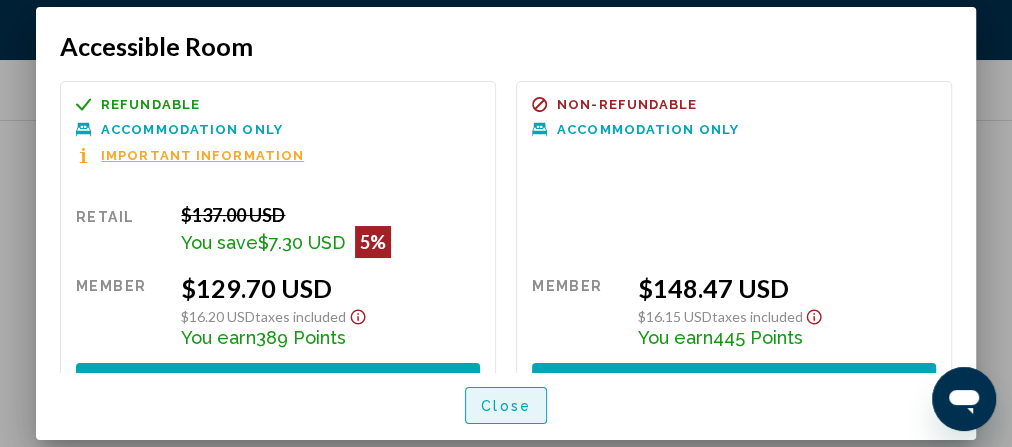 click on "Close" at bounding box center [506, 406] 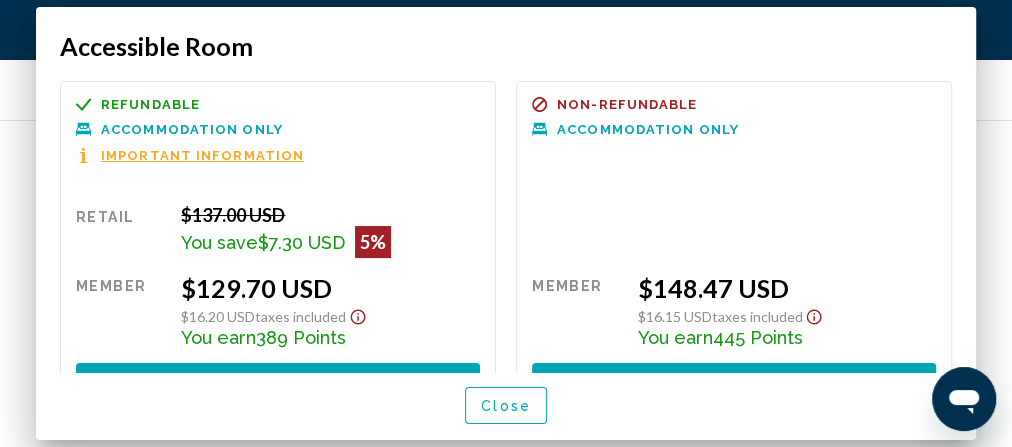 scroll, scrollTop: 3704, scrollLeft: 0, axis: vertical 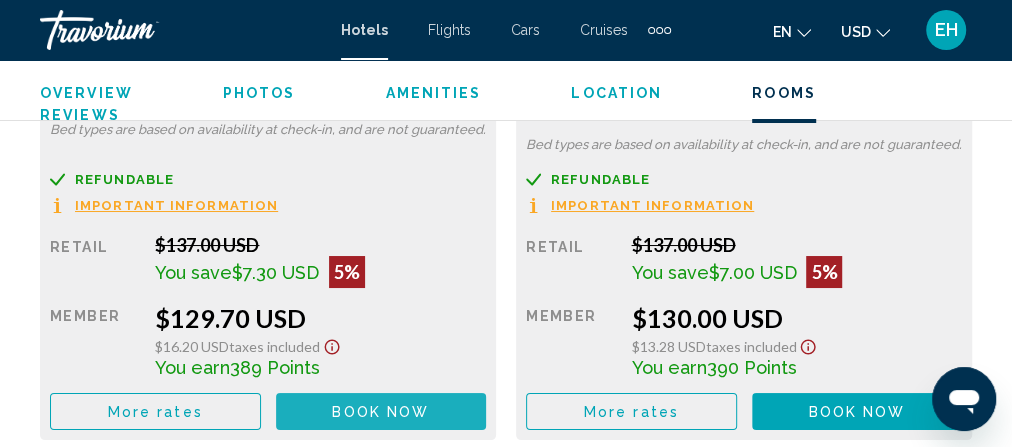 click on "Book now" at bounding box center [380, 412] 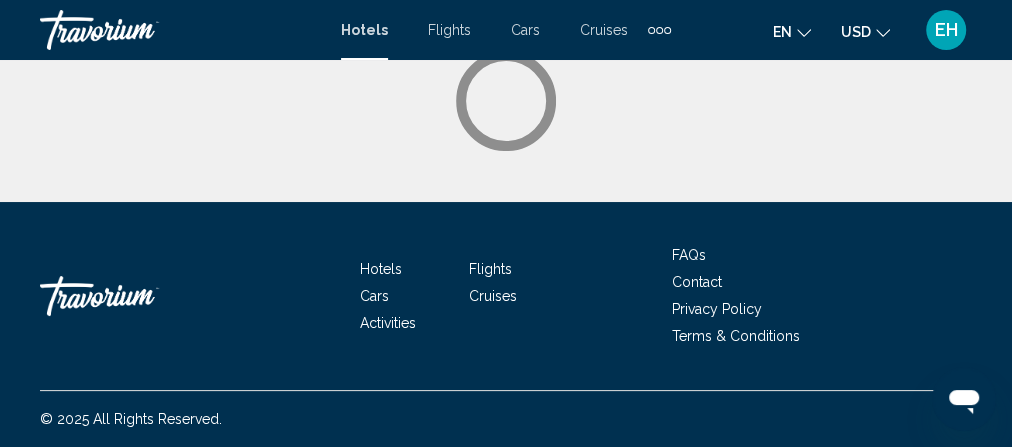 scroll, scrollTop: 0, scrollLeft: 0, axis: both 